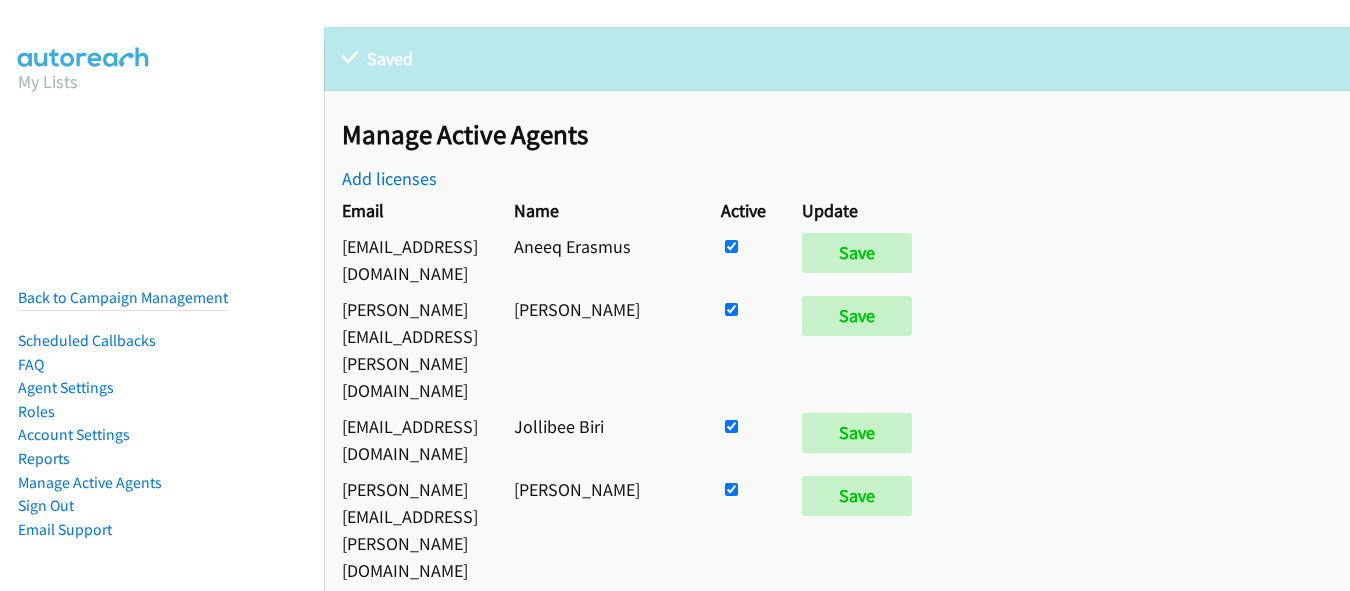 scroll, scrollTop: 0, scrollLeft: 0, axis: both 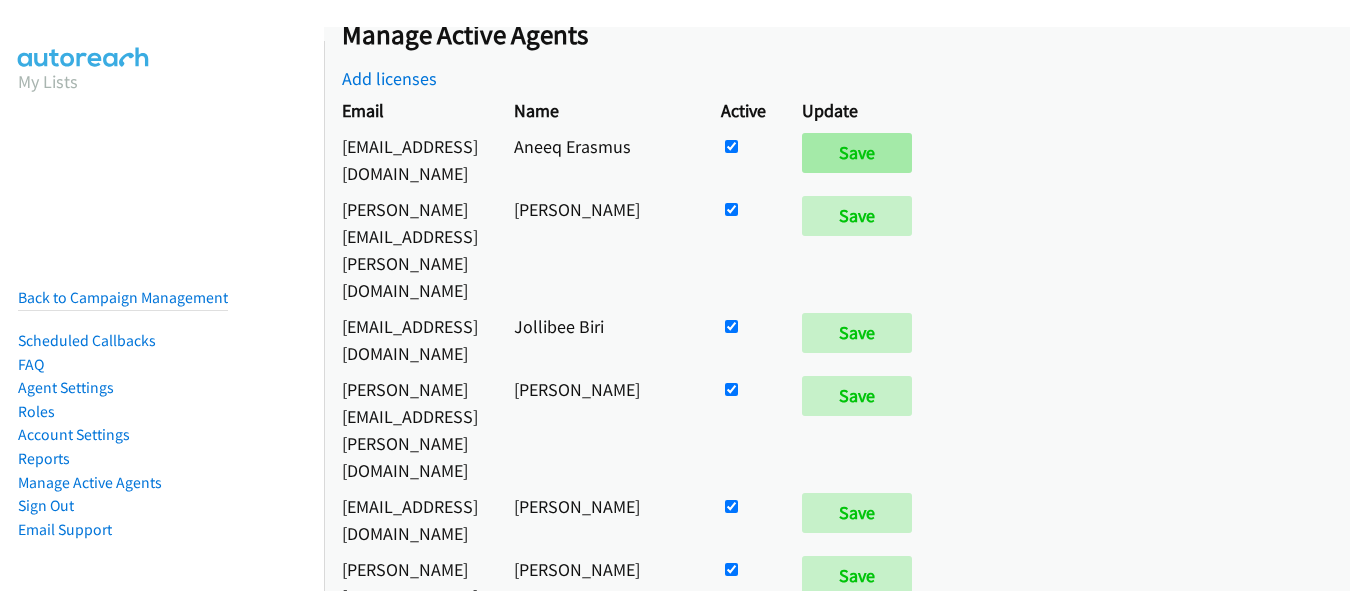 click at bounding box center [731, 146] 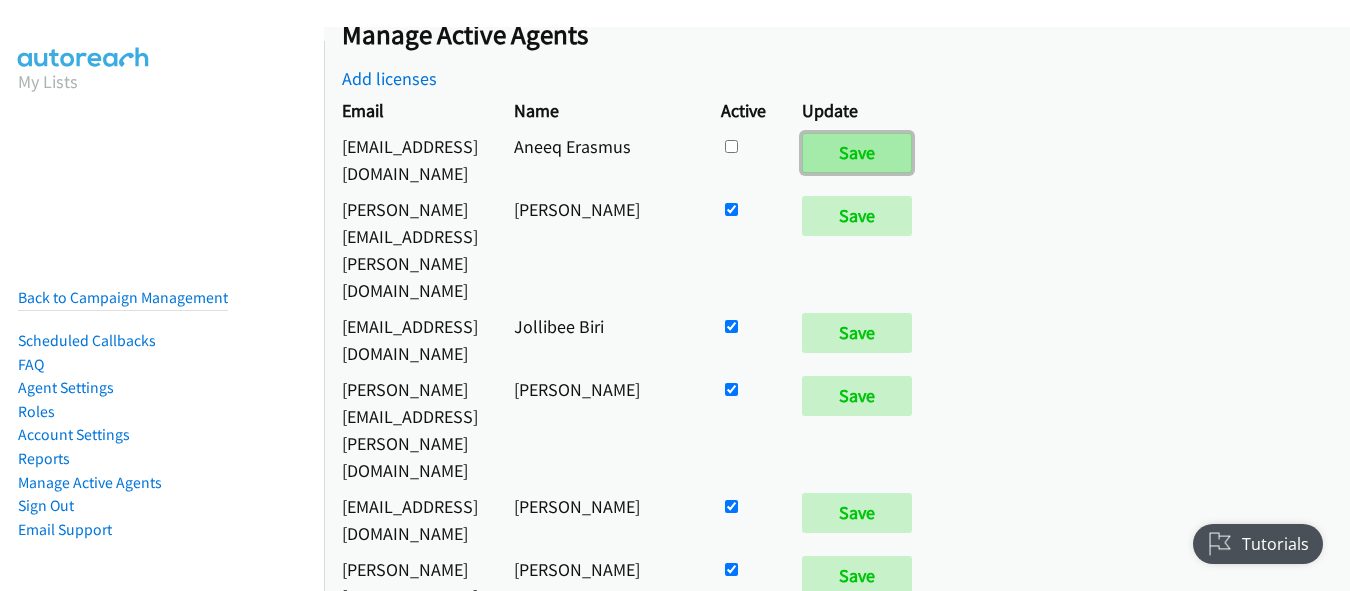 scroll, scrollTop: 0, scrollLeft: 0, axis: both 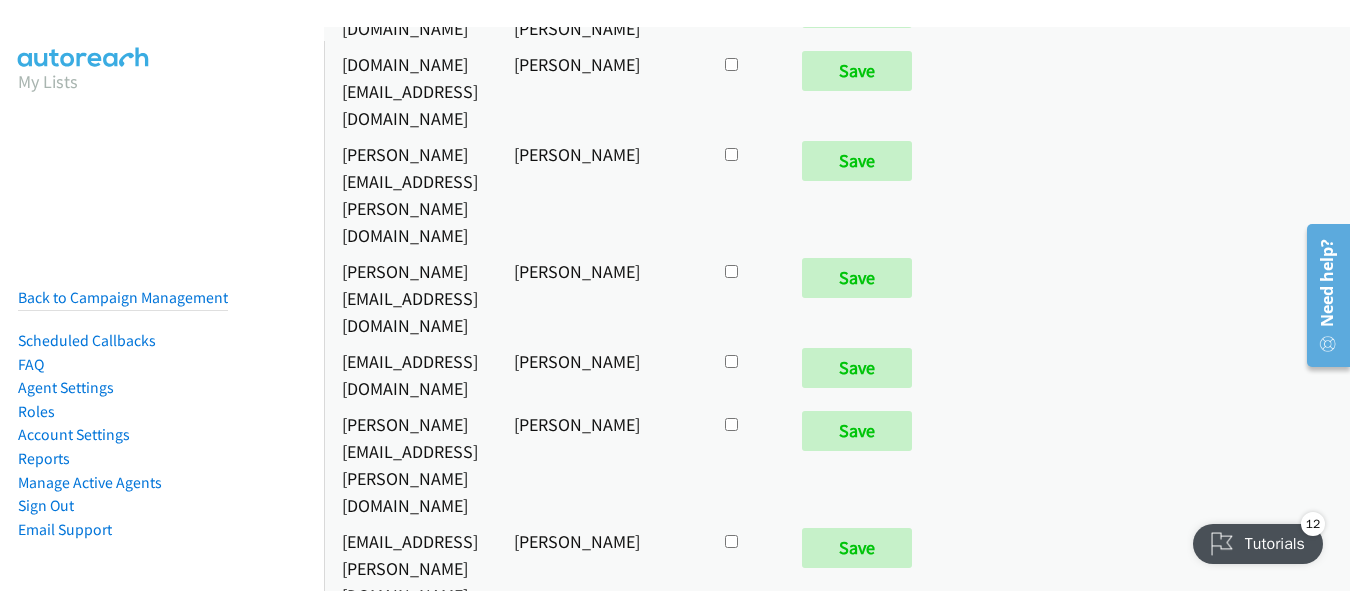 click at bounding box center (731, -8099) 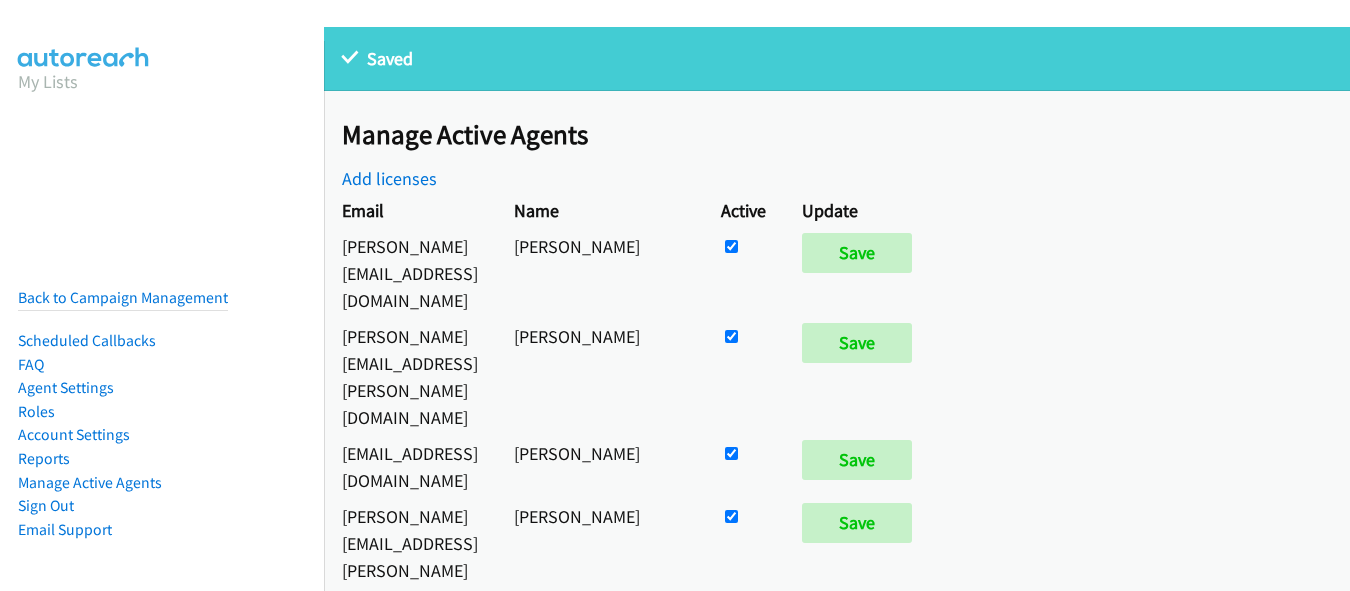 scroll, scrollTop: 0, scrollLeft: 0, axis: both 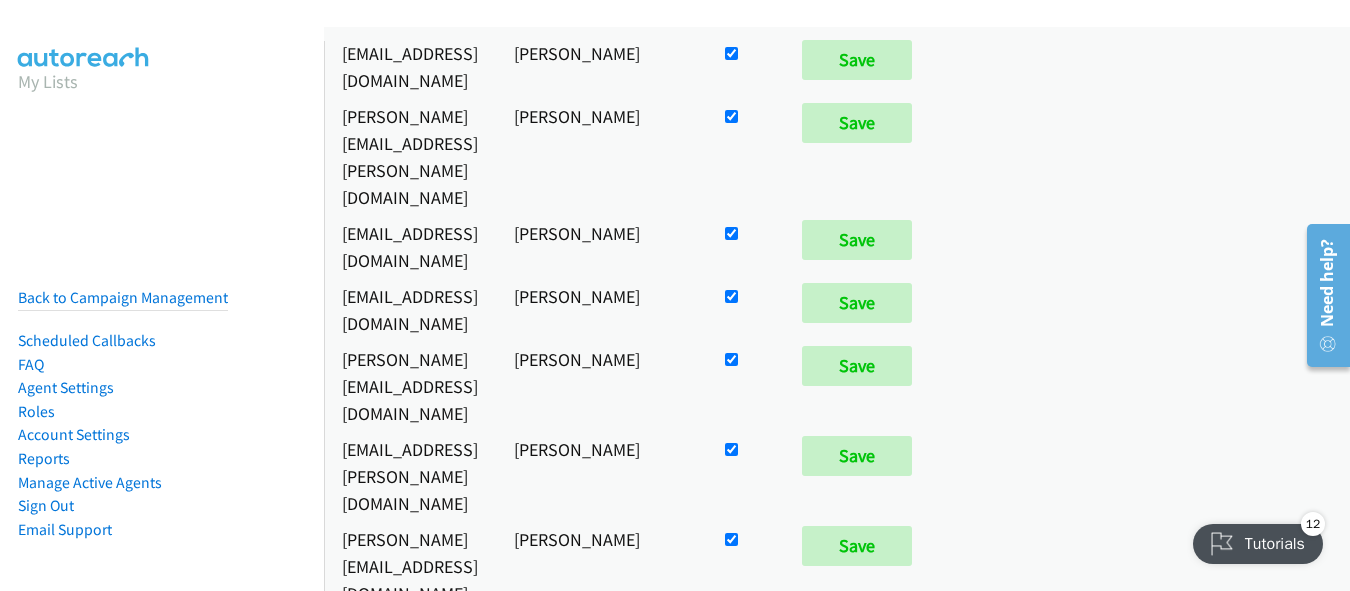click at bounding box center [731, -154] 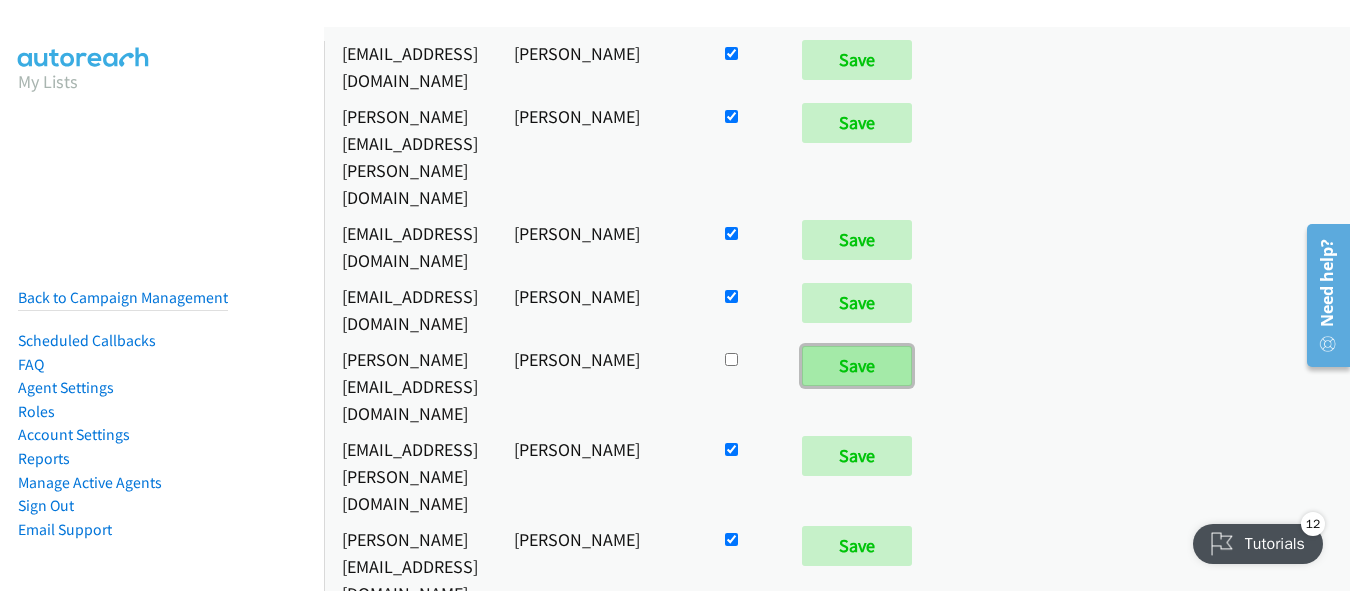 click on "Save" at bounding box center [857, 366] 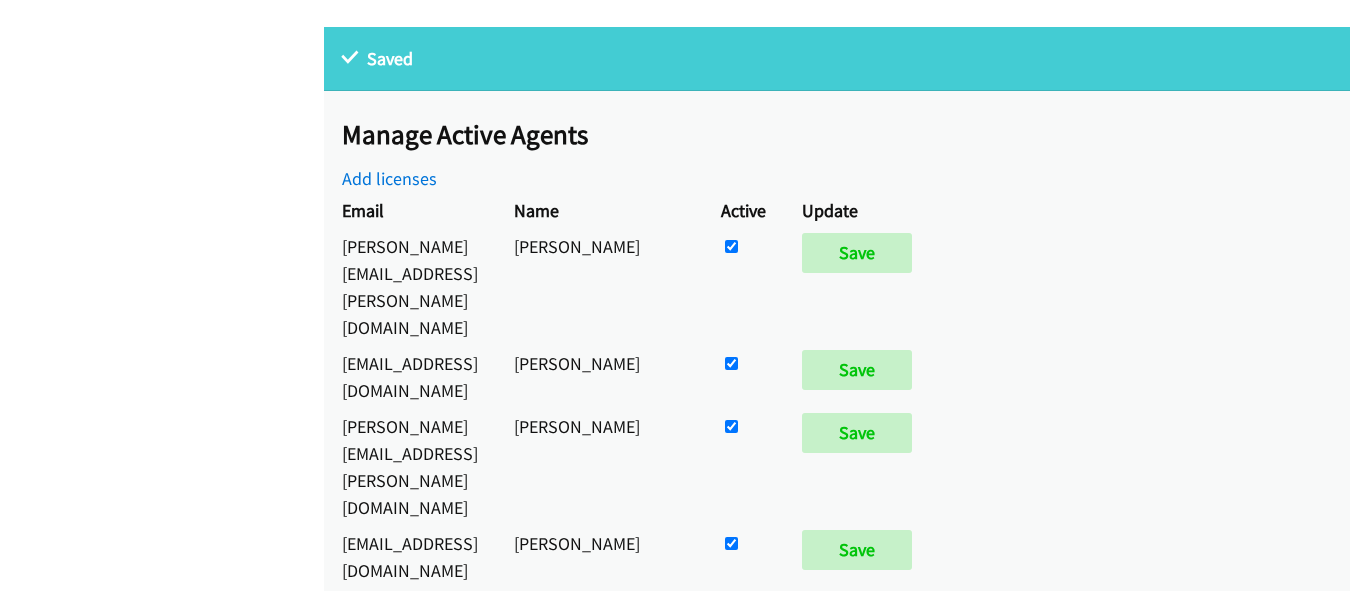 scroll, scrollTop: 0, scrollLeft: 0, axis: both 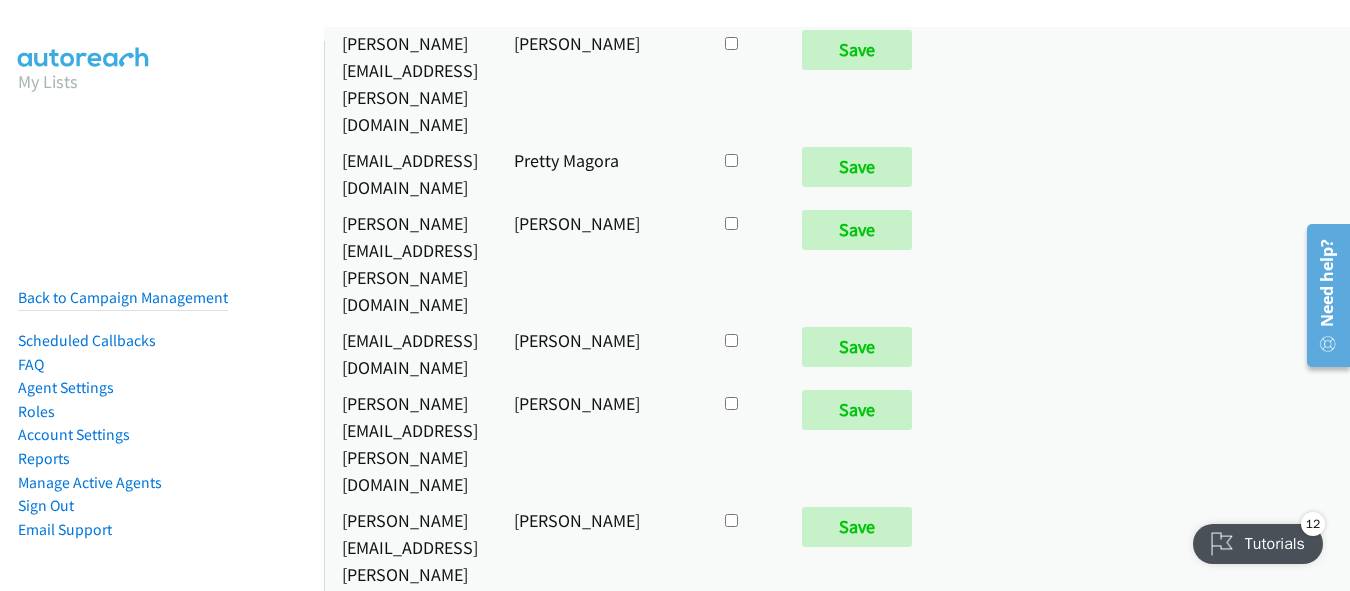 click at bounding box center (731, -9380) 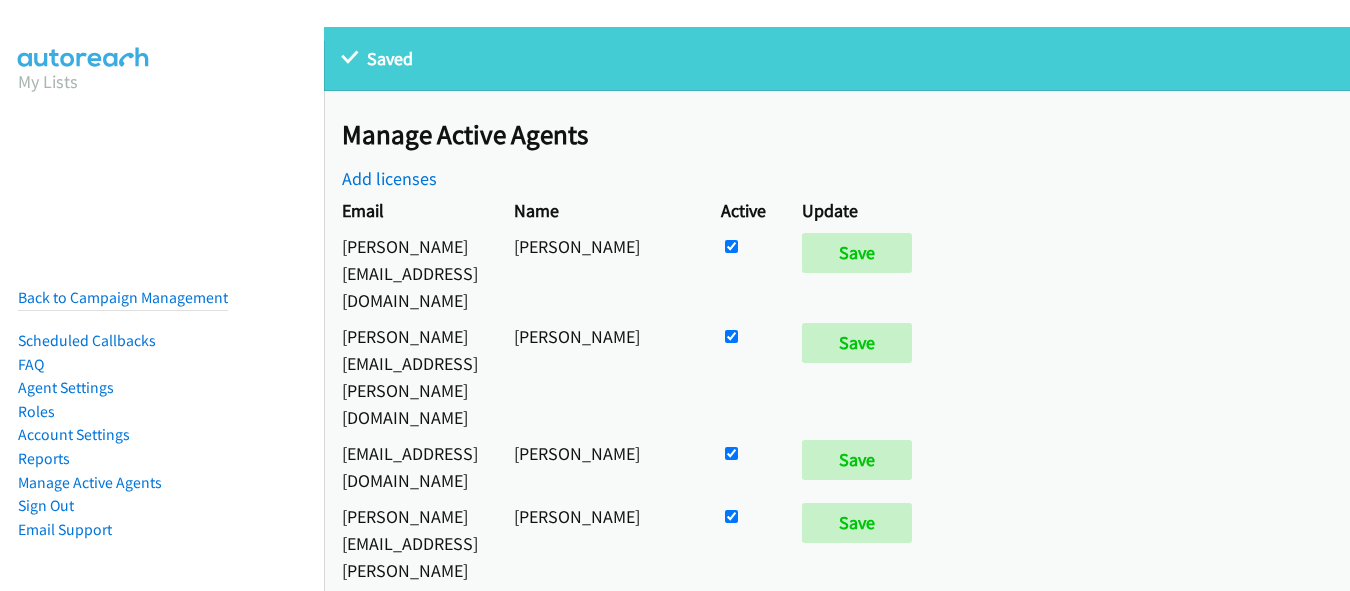 scroll, scrollTop: 0, scrollLeft: 0, axis: both 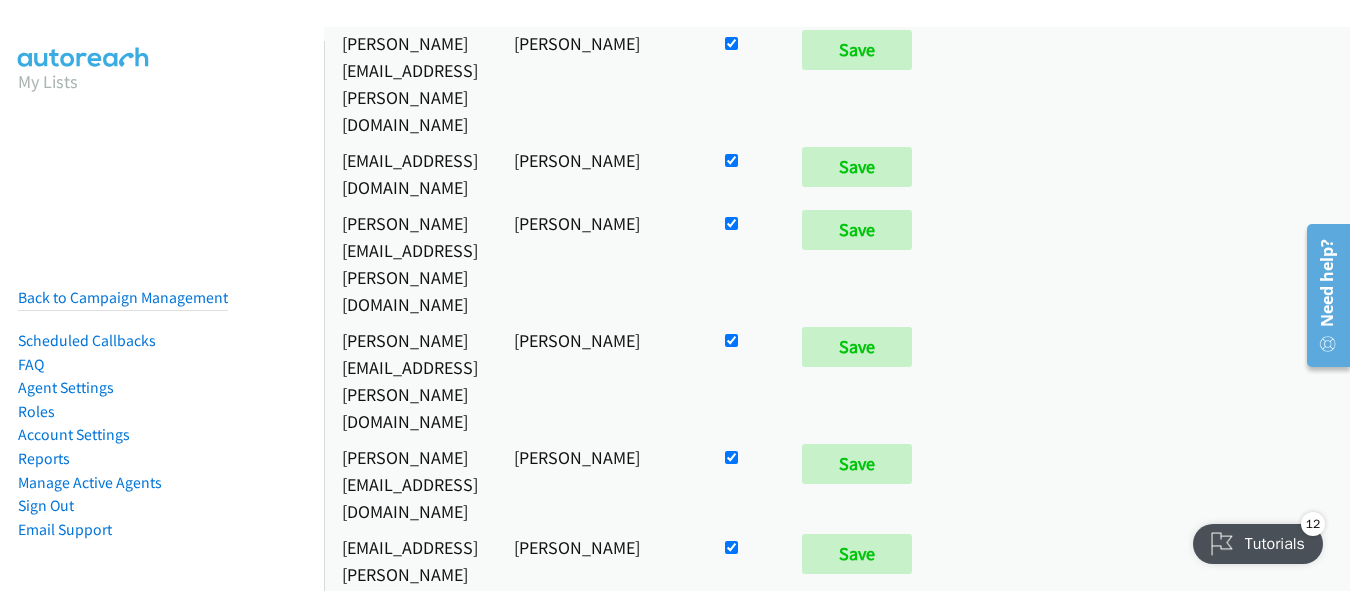 click at bounding box center [731, -1154] 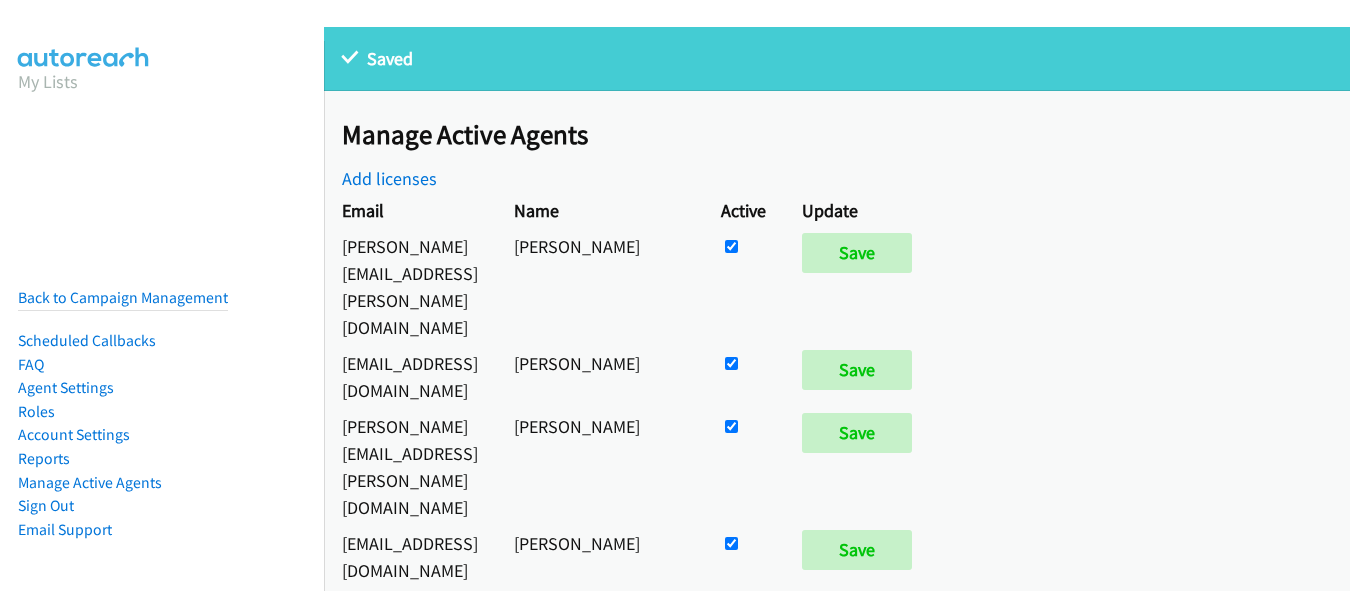 scroll, scrollTop: 0, scrollLeft: 0, axis: both 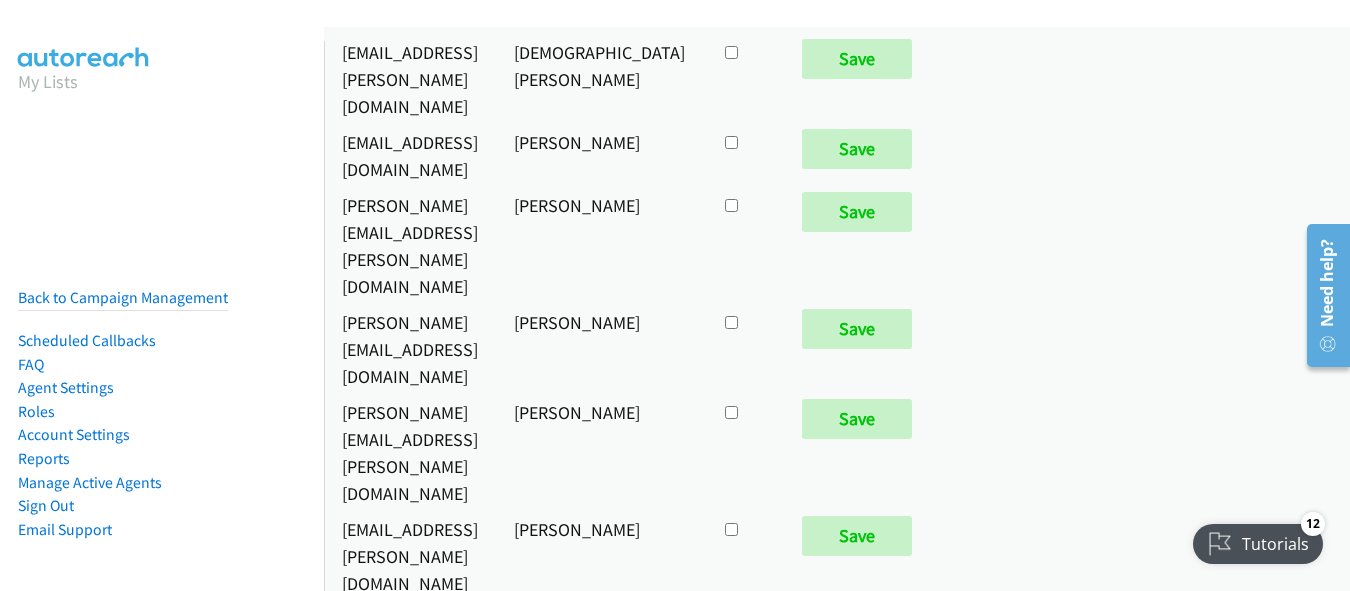 click at bounding box center (743, 9479) 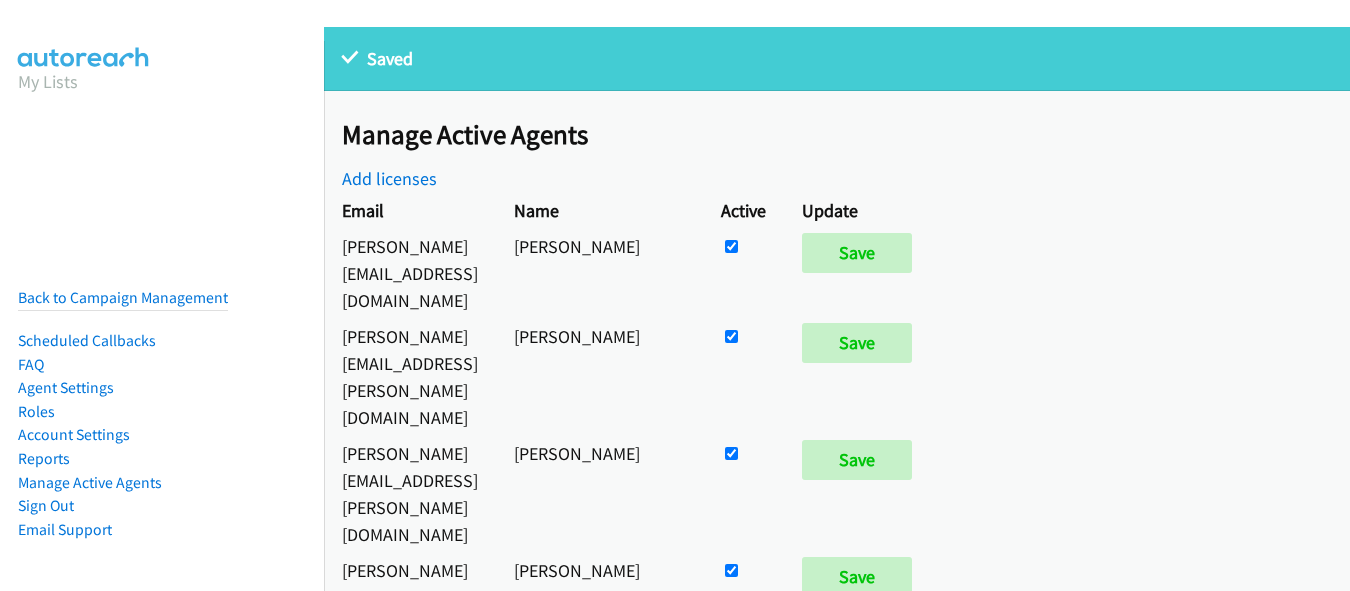 scroll, scrollTop: 0, scrollLeft: 0, axis: both 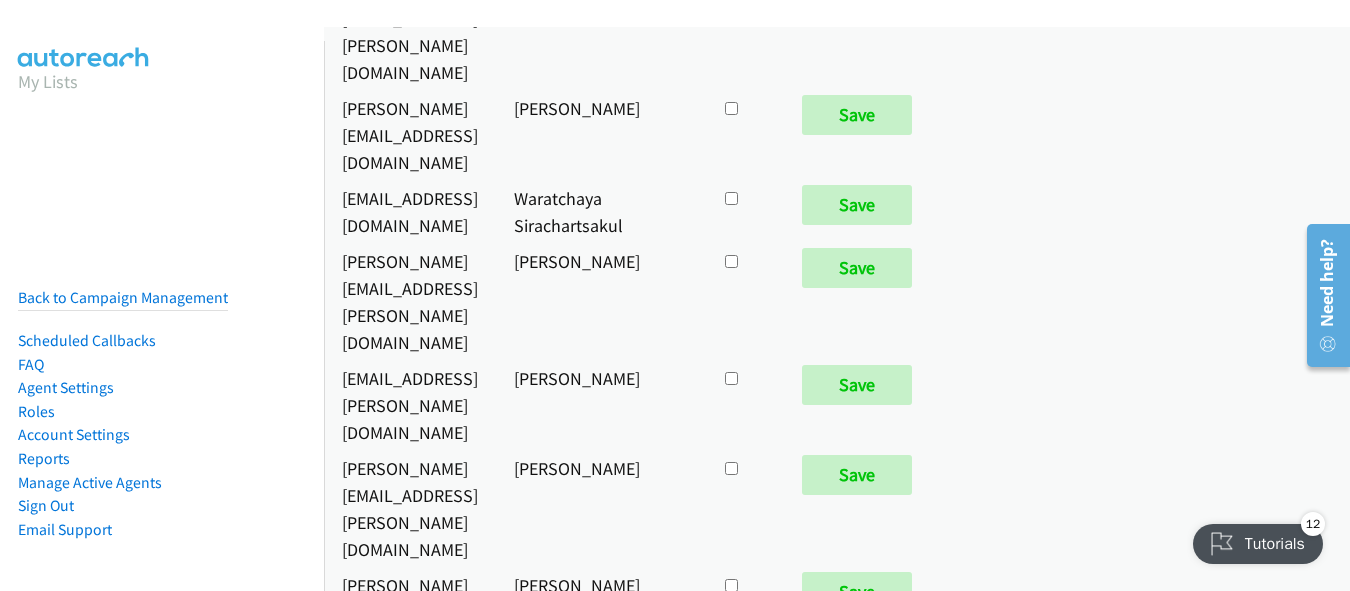 click at bounding box center [743, 8365] 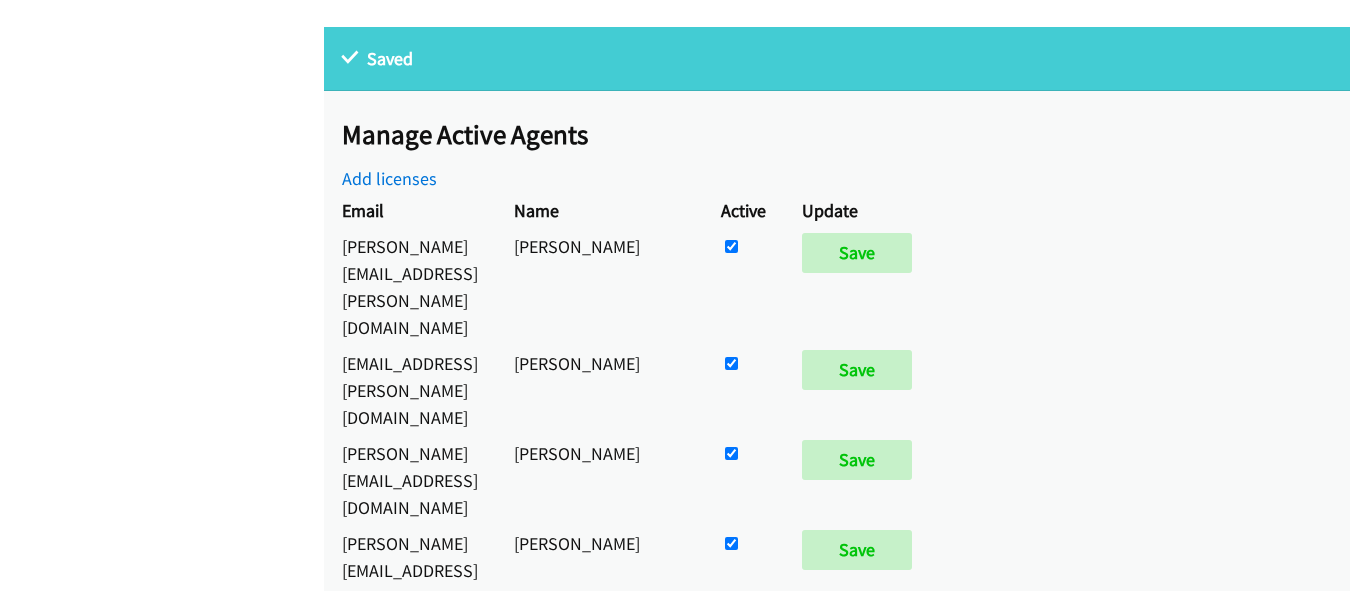 scroll, scrollTop: 0, scrollLeft: 0, axis: both 